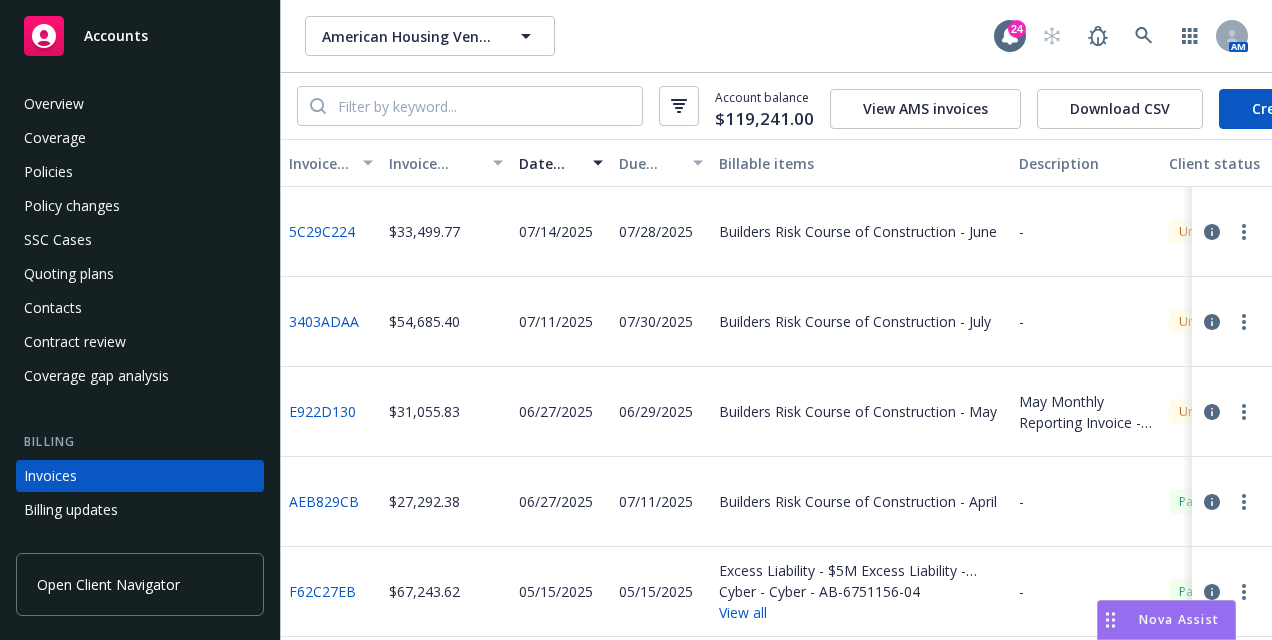 scroll, scrollTop: 0, scrollLeft: 0, axis: both 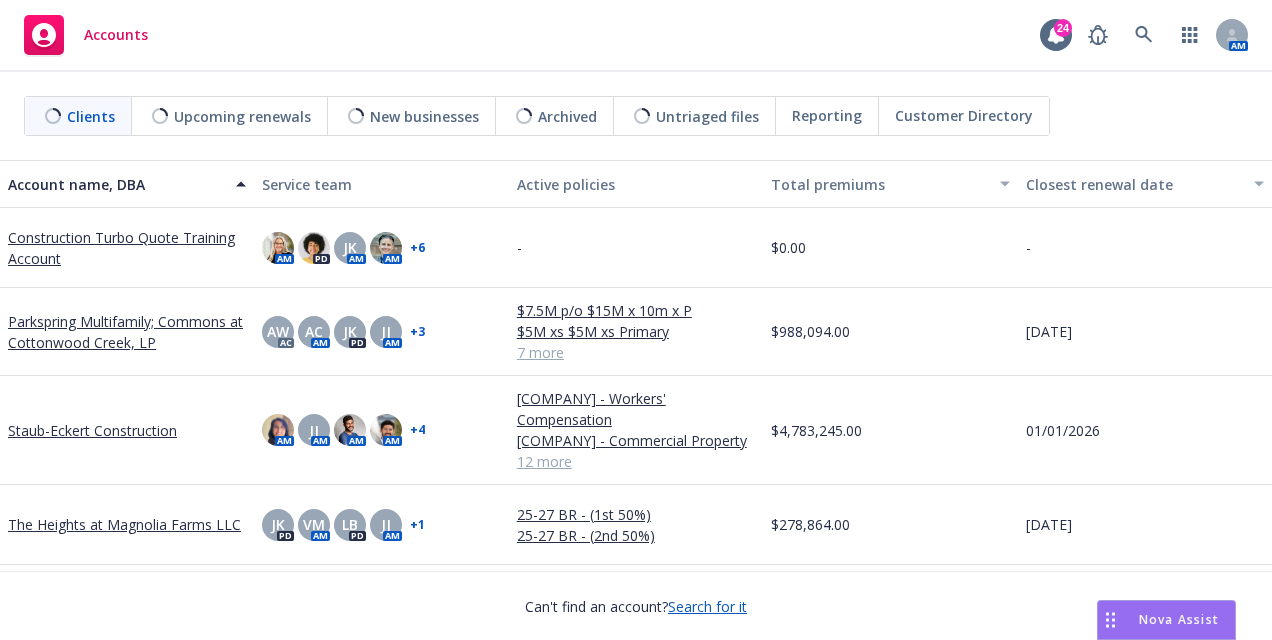 click on "Nova Assist" at bounding box center [1179, 619] 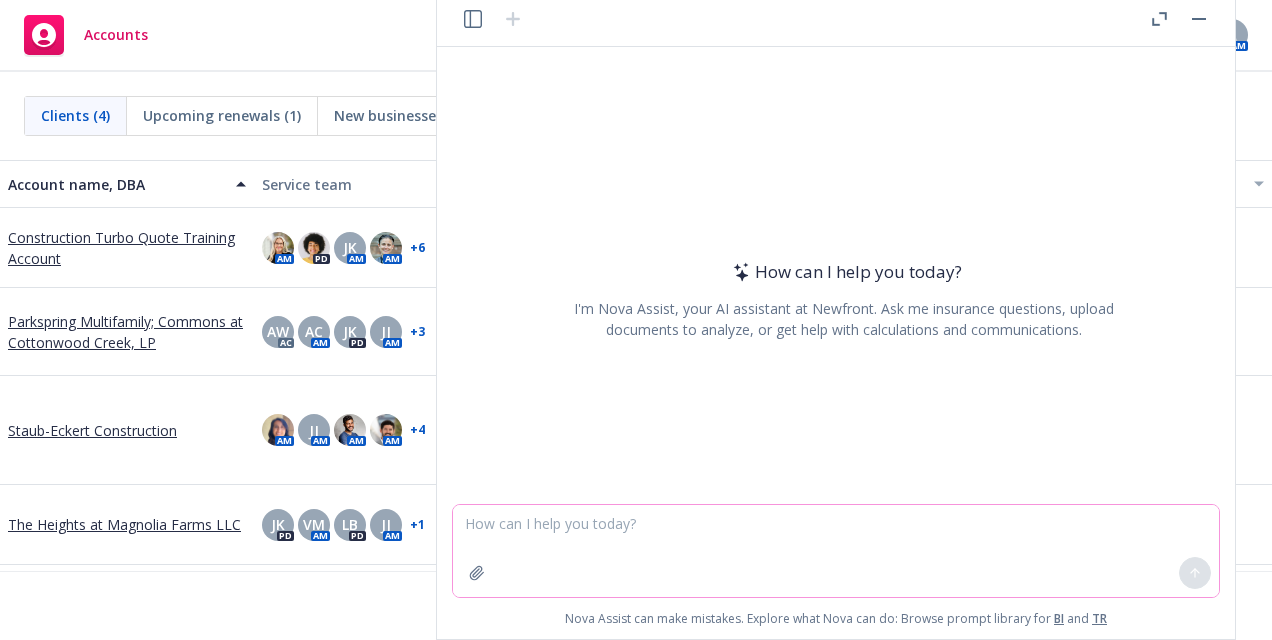 click at bounding box center [836, 551] 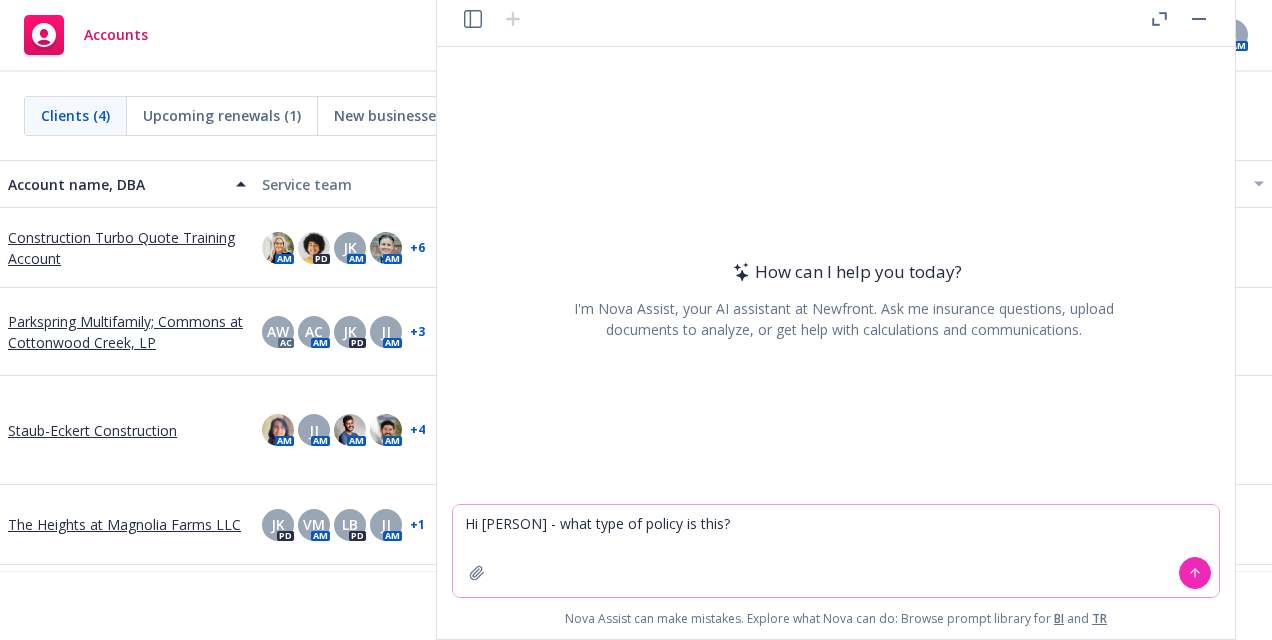 type on "Hi Nova - what type of policy is this?" 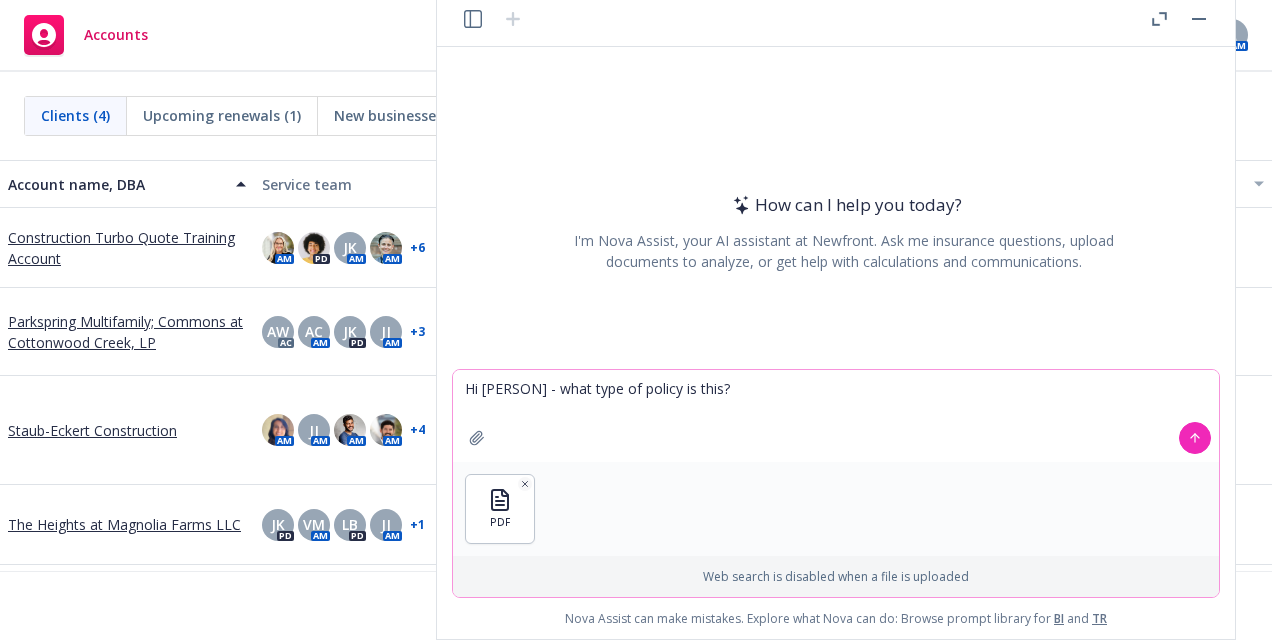 click 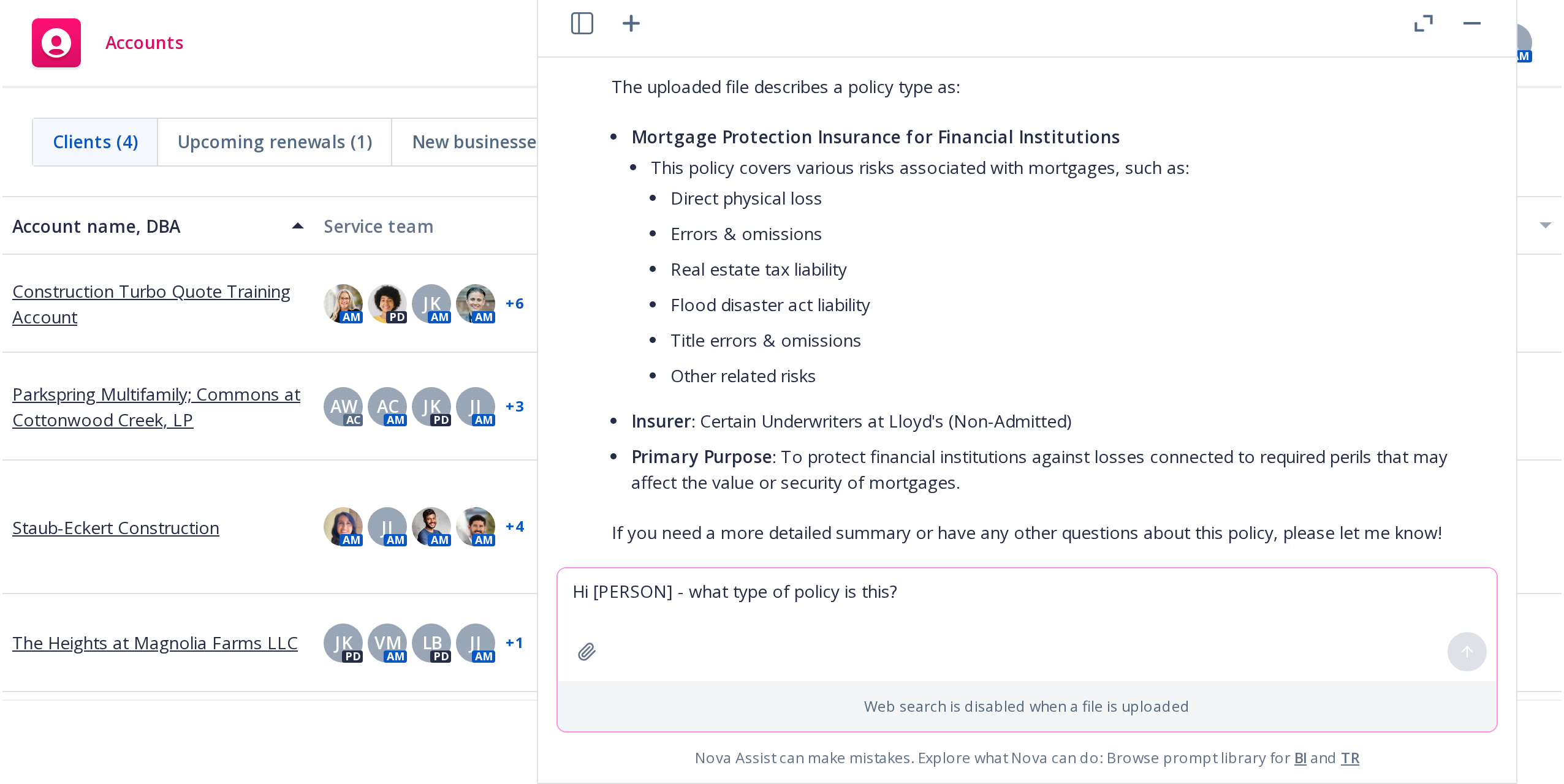 scroll, scrollTop: 107, scrollLeft: 0, axis: vertical 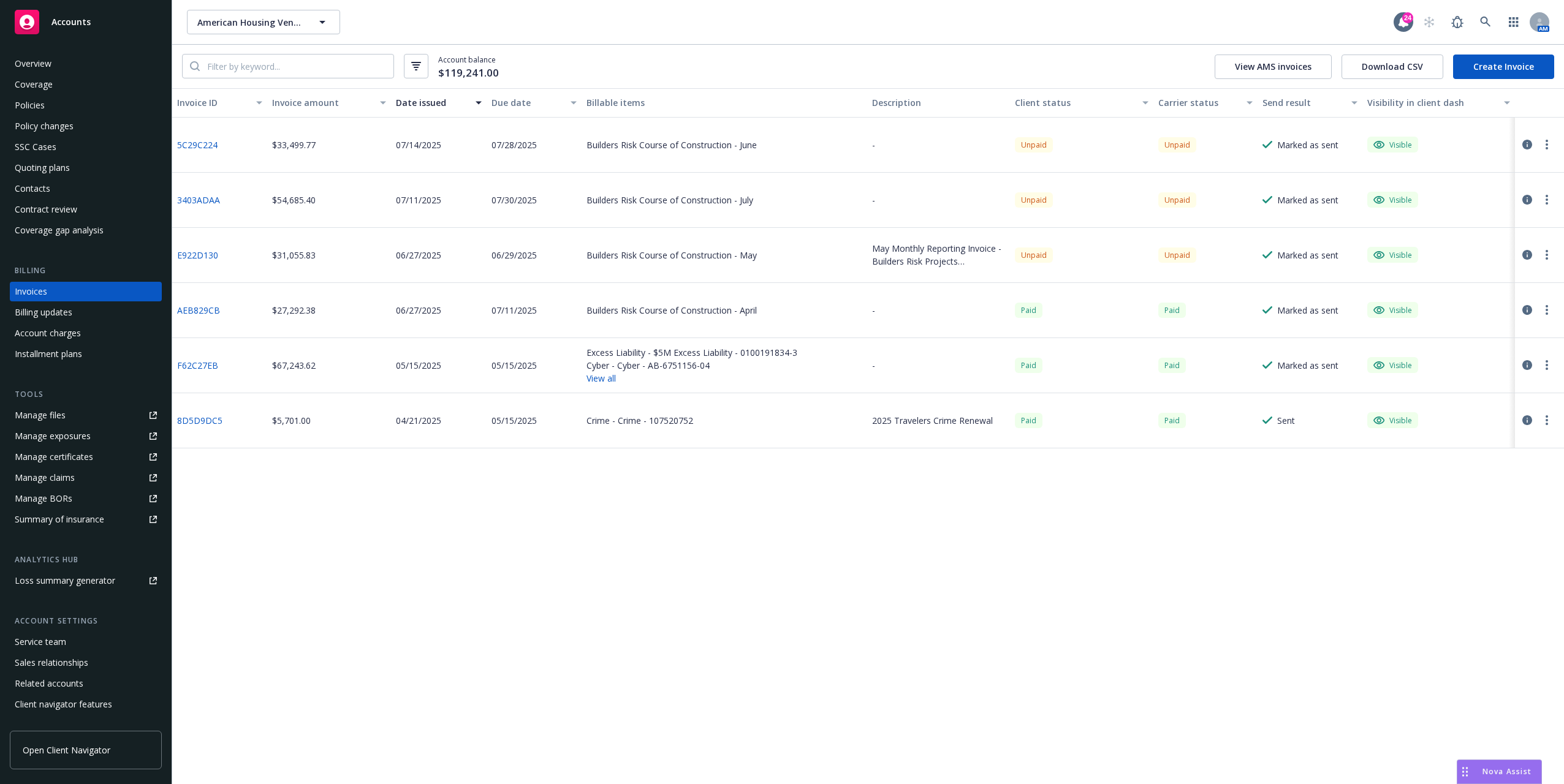 click on "3403ADAA" at bounding box center (199, 200) 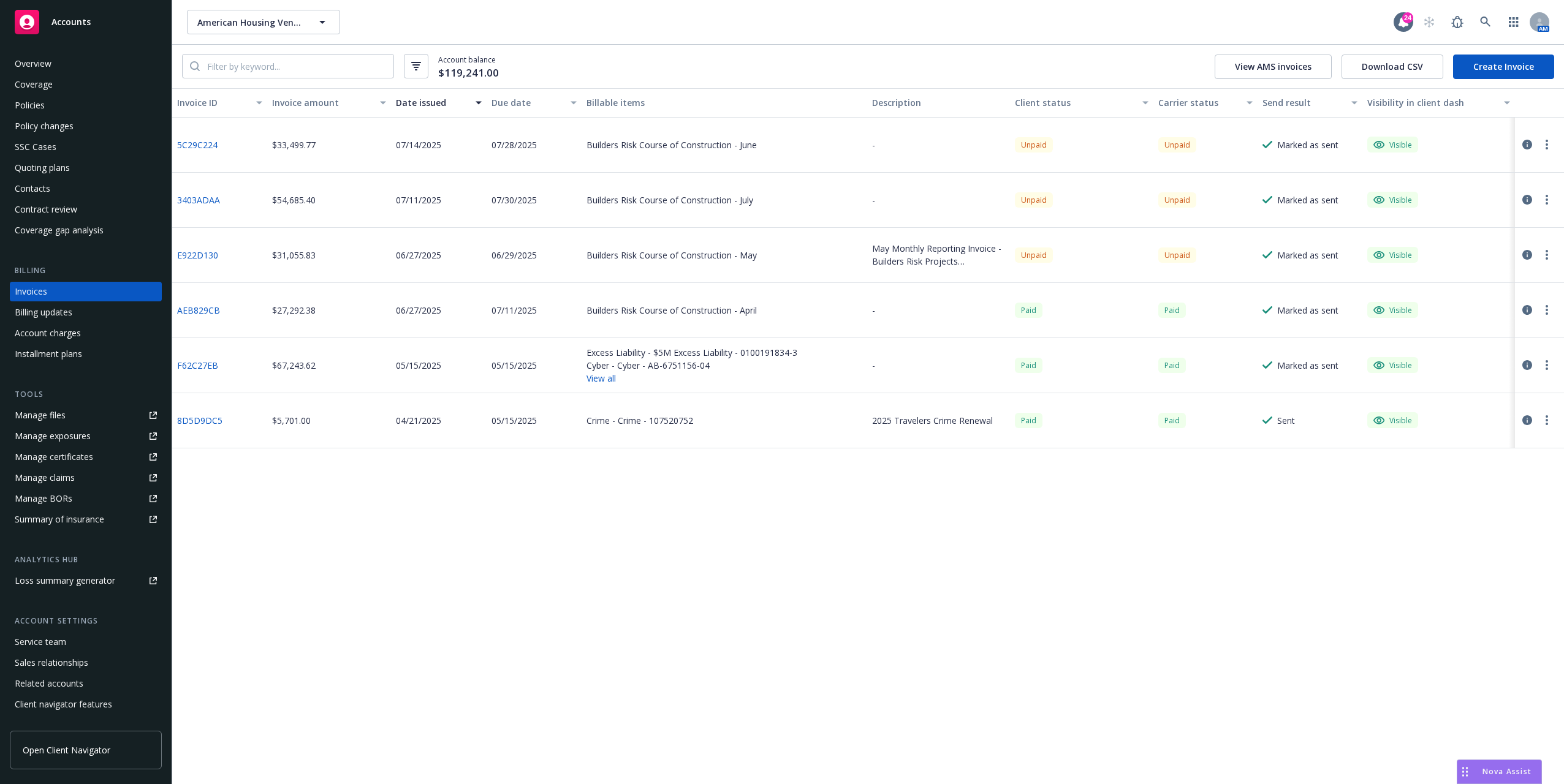 click on "Marked as sent" at bounding box center (1308, 200) 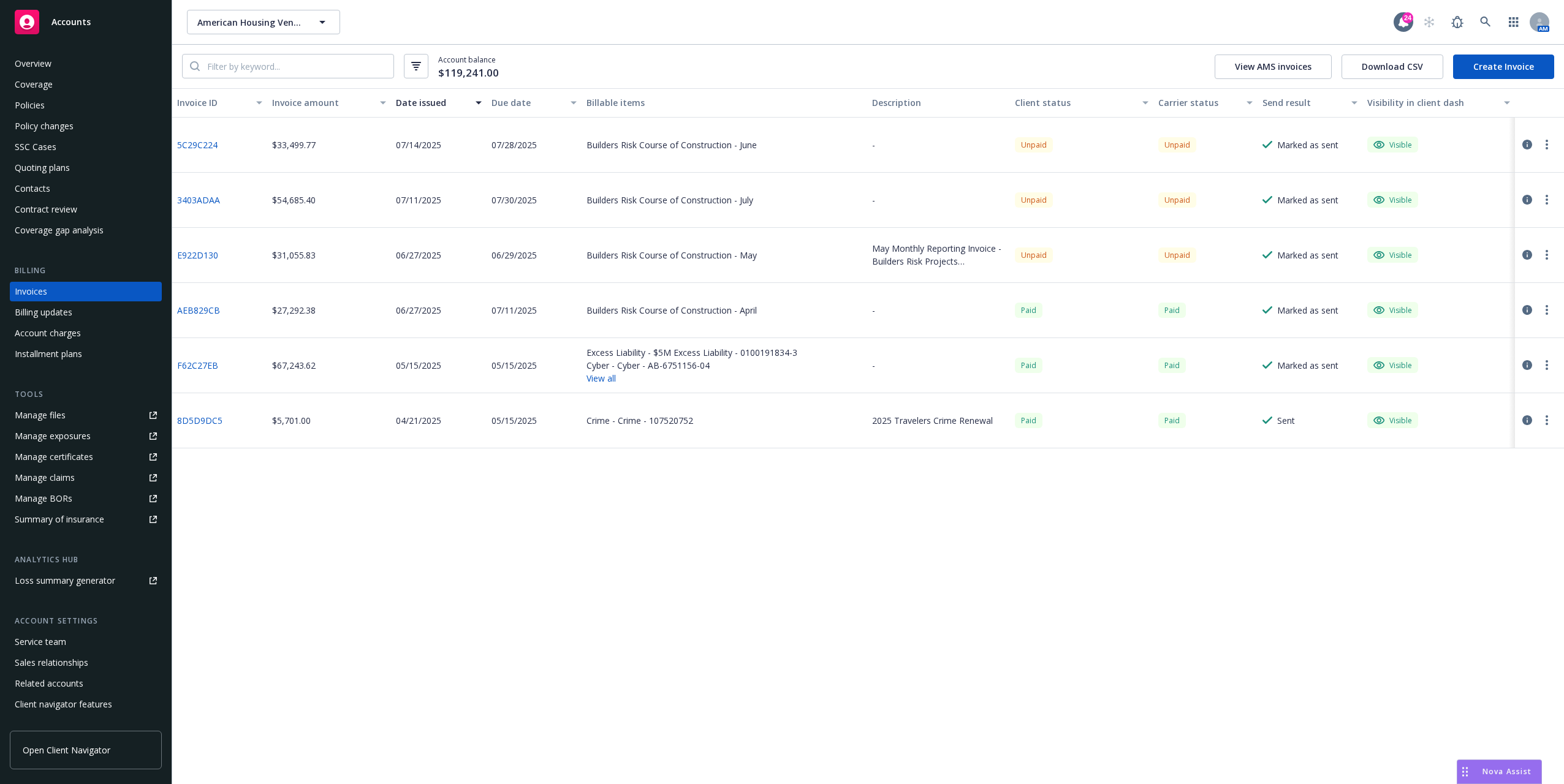 click on "3403ADAA" at bounding box center (199, 200) 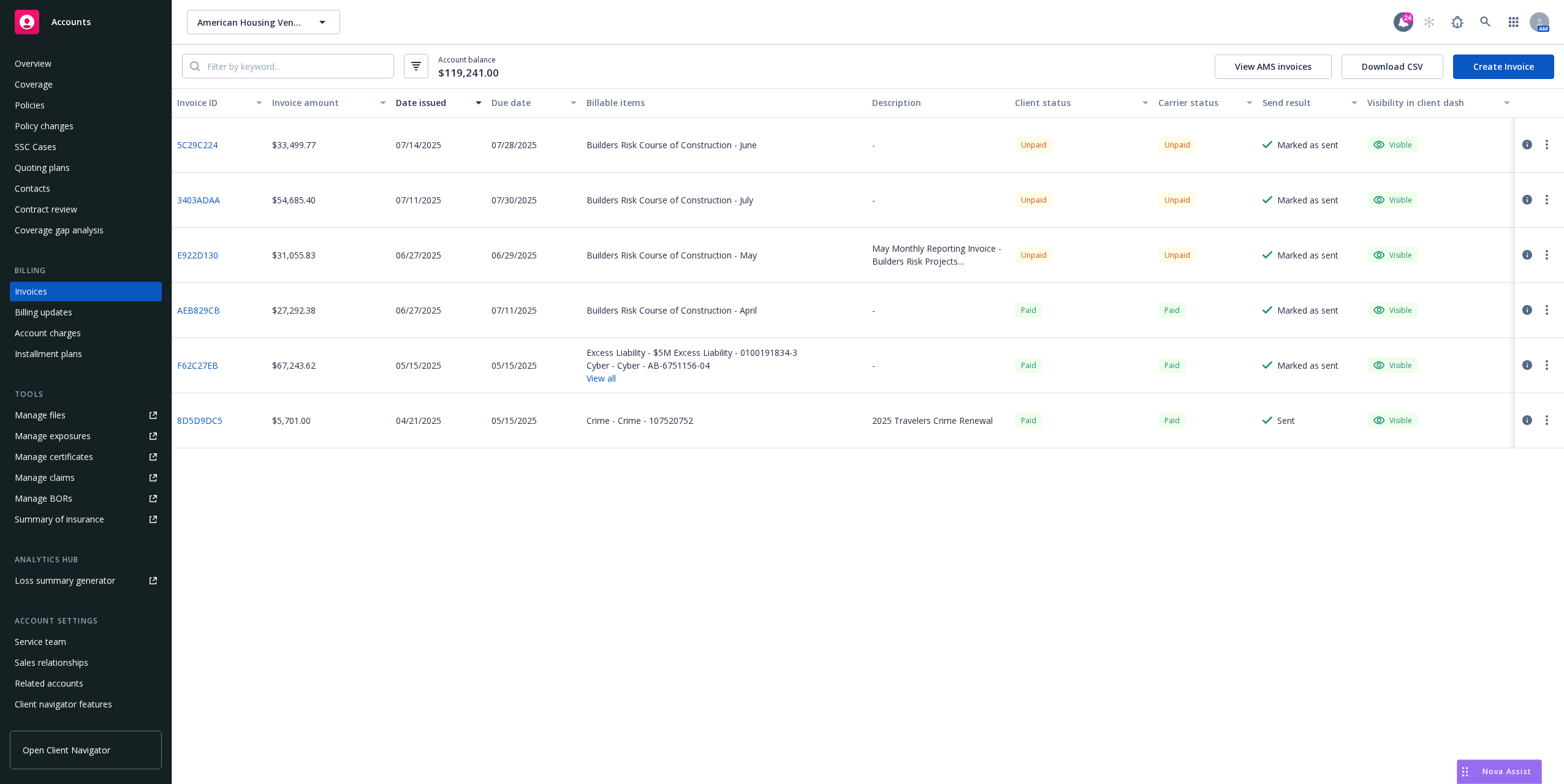 click on "Accounts" at bounding box center [86, 22] 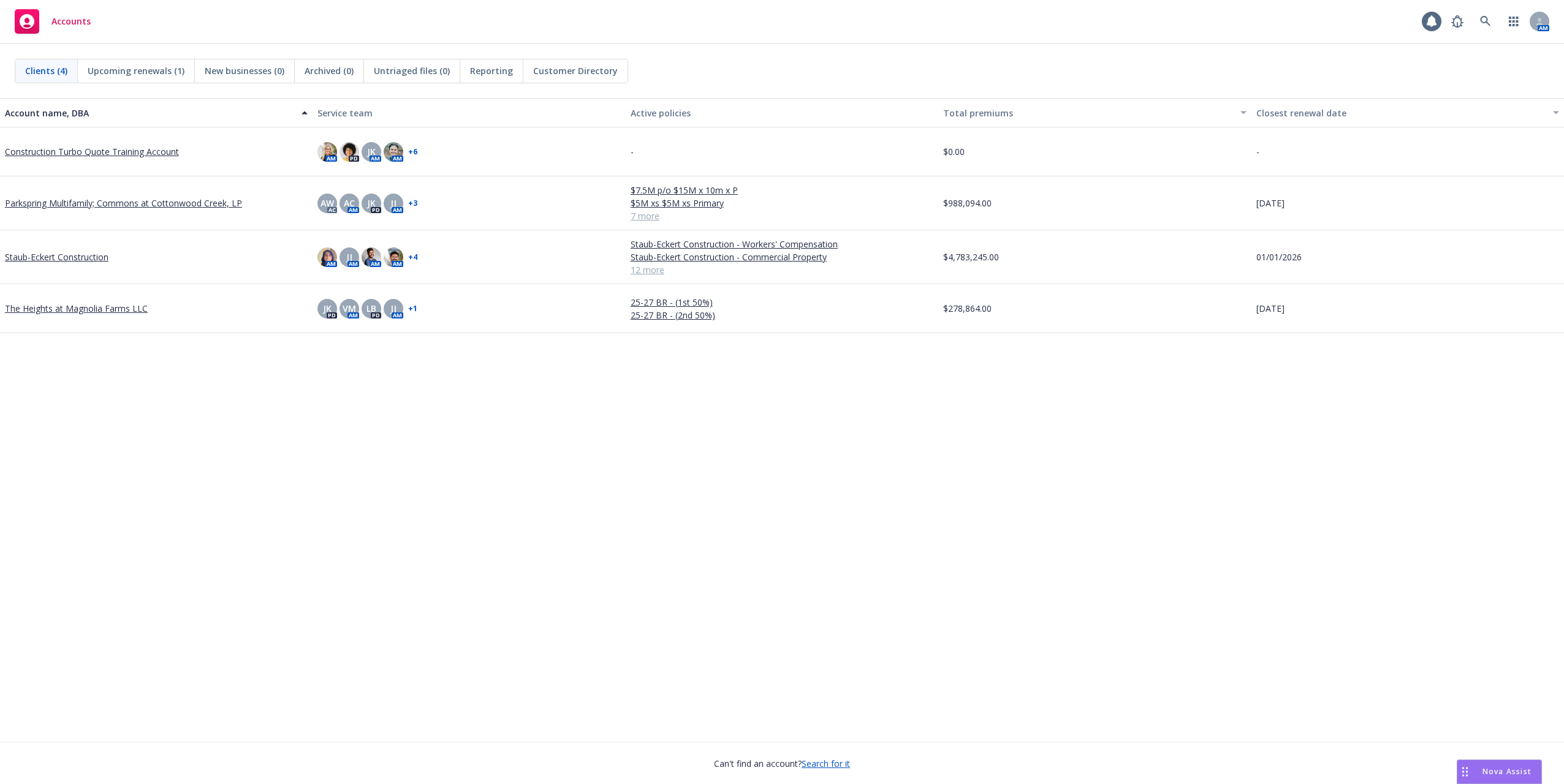 click on "Nova Assist" at bounding box center [1499, 772] 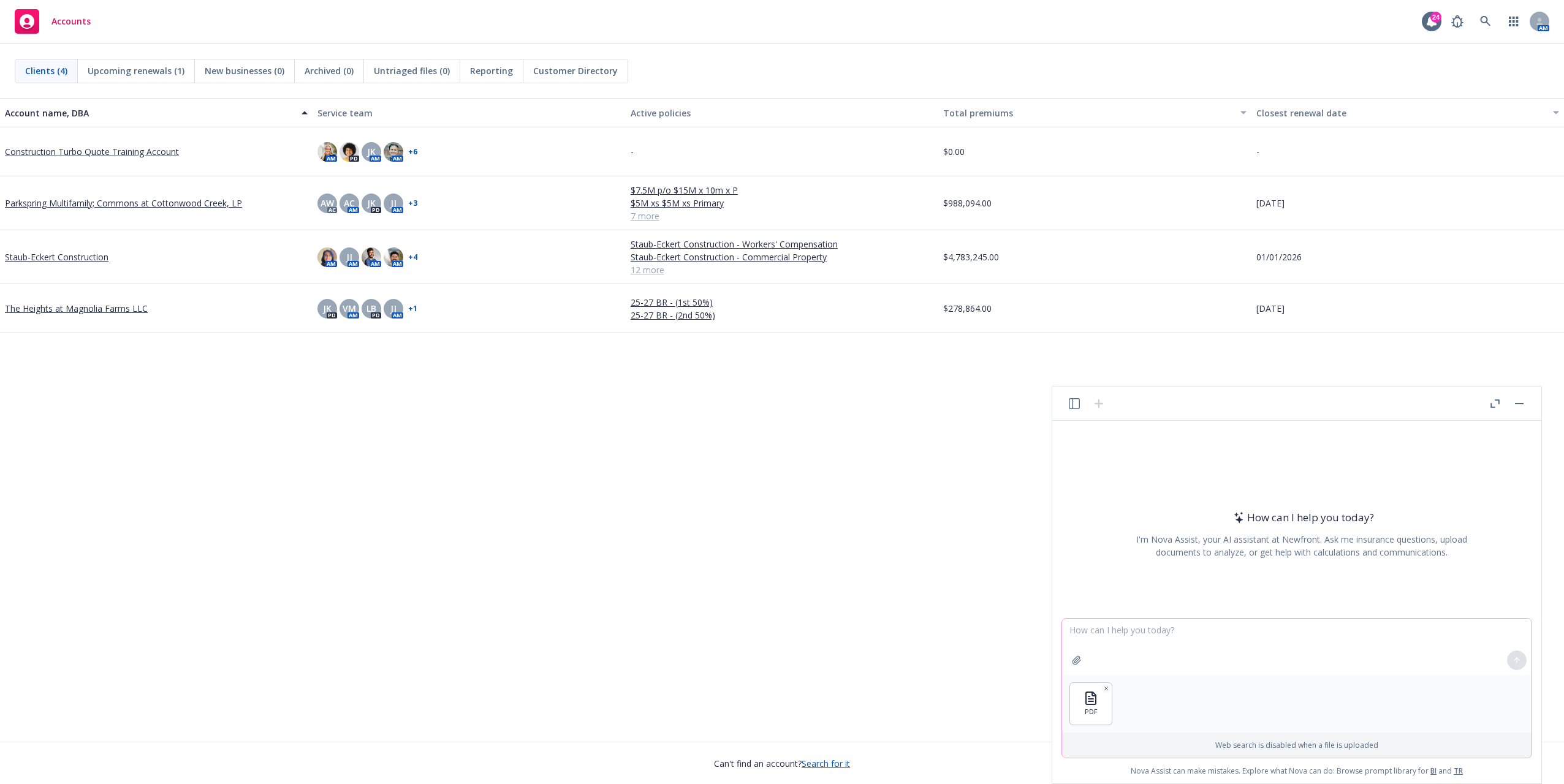 click at bounding box center (1297, 647) 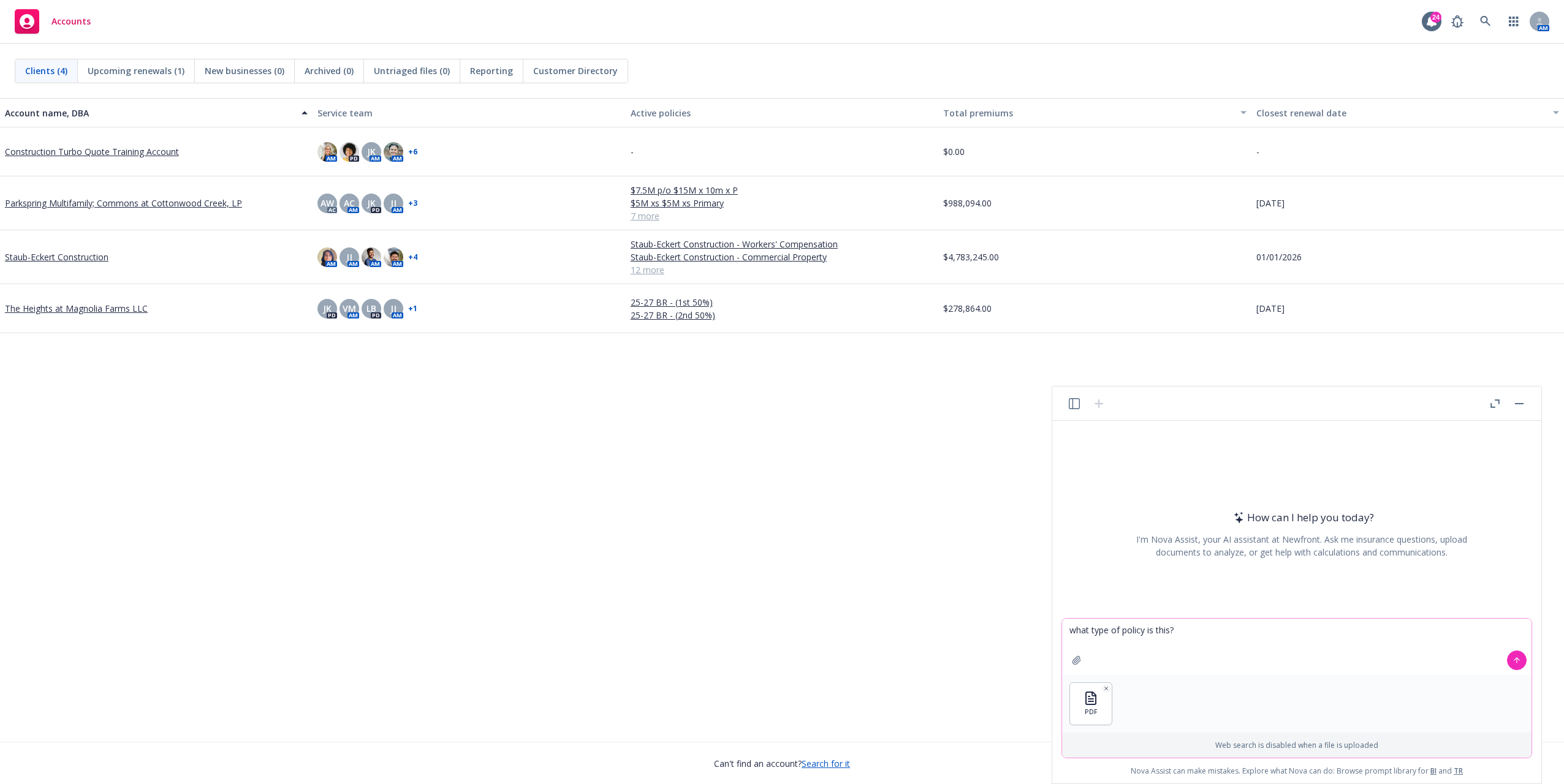 type on "what type of policy is this?" 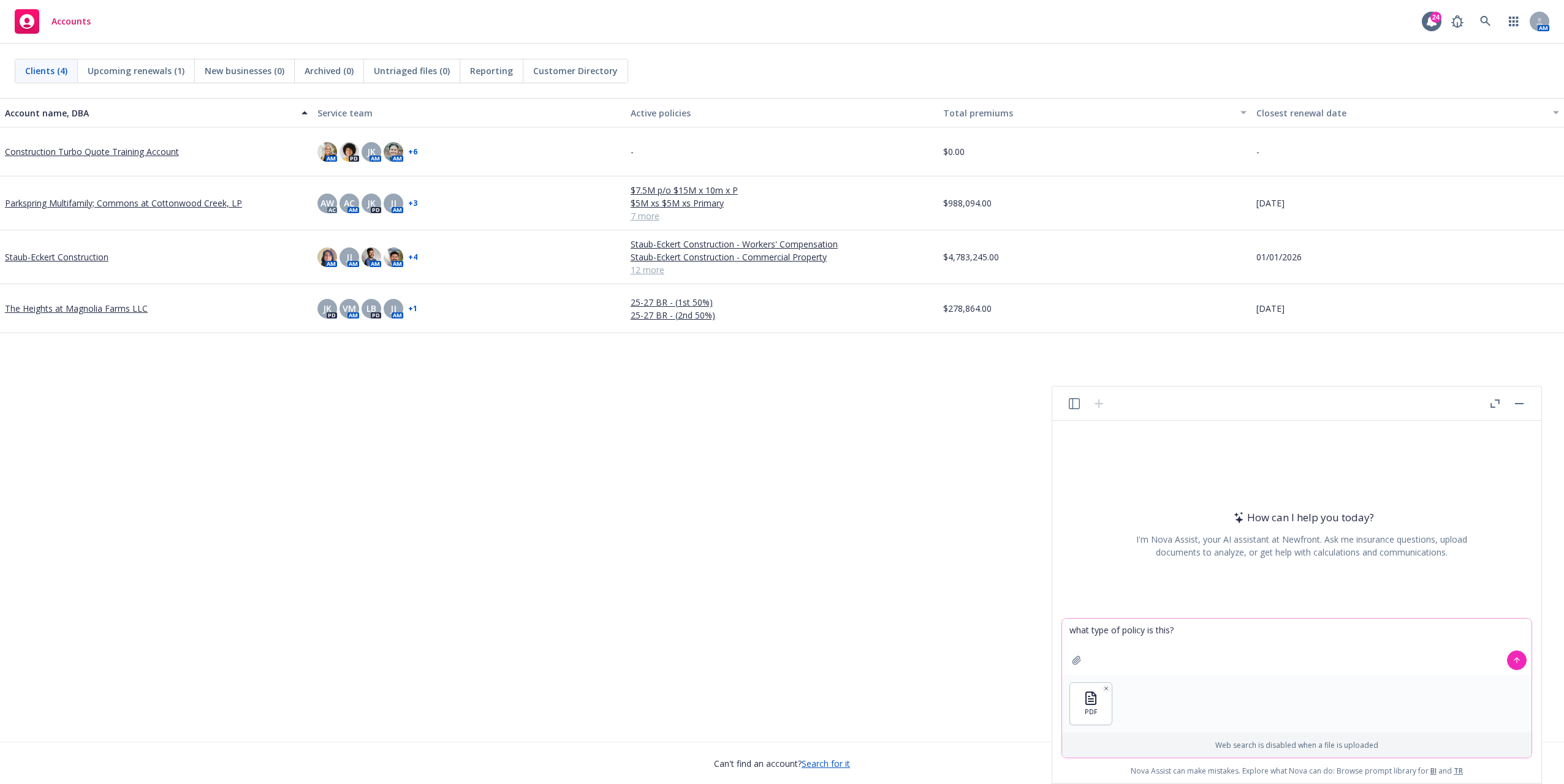 type 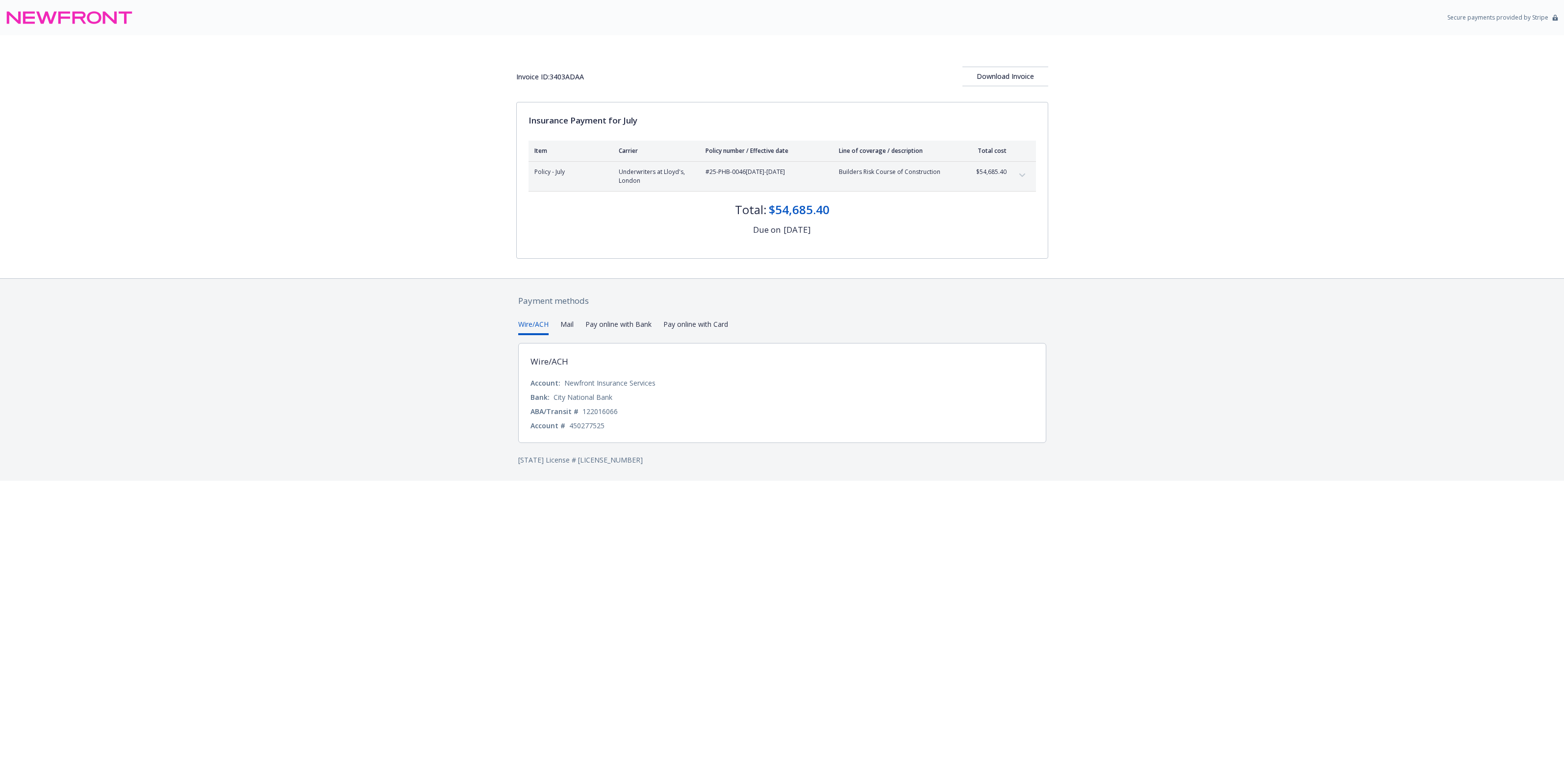 scroll, scrollTop: 0, scrollLeft: 0, axis: both 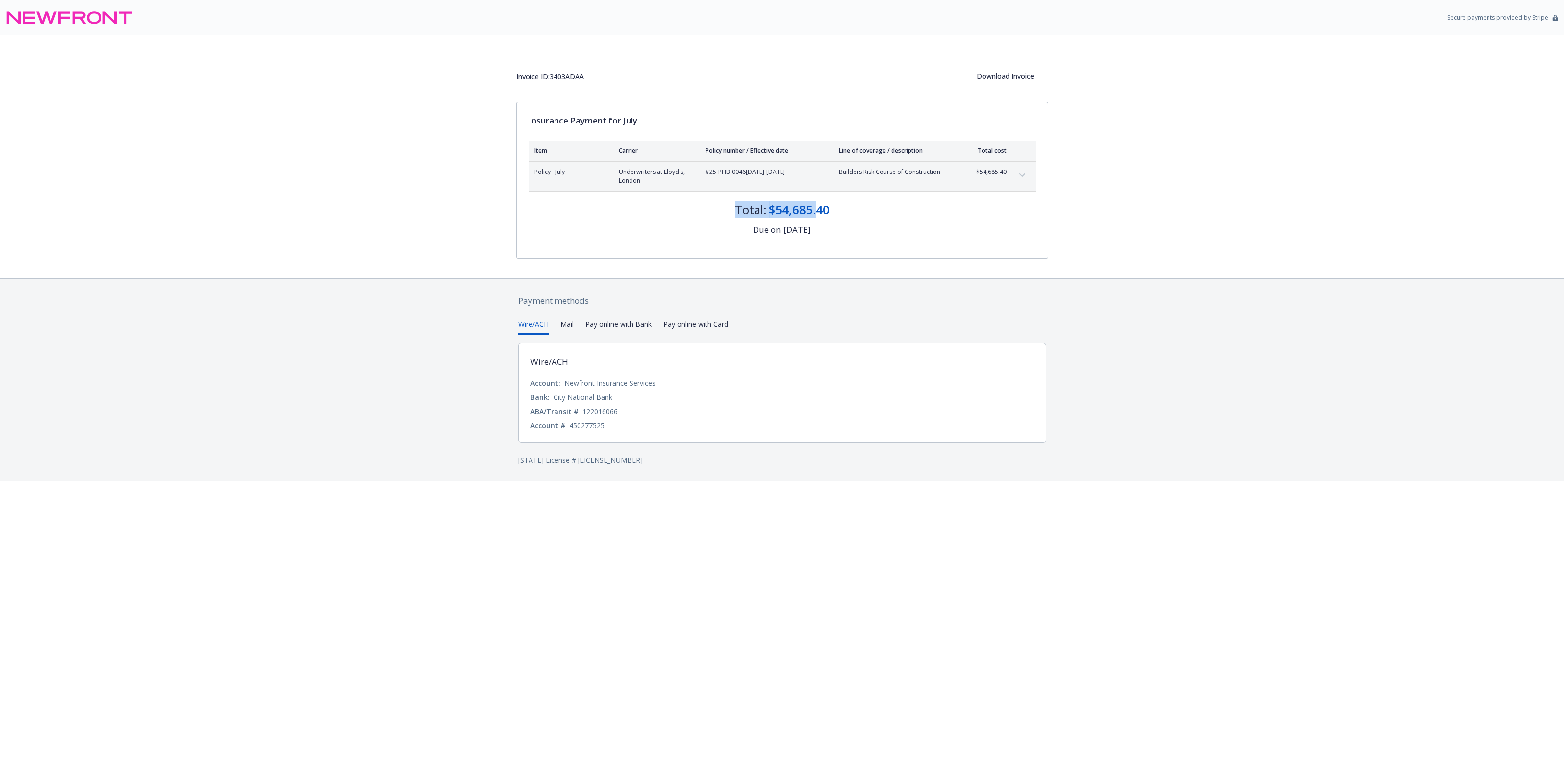 drag, startPoint x: 814, startPoint y: 198, endPoint x: 696, endPoint y: 198, distance: 118 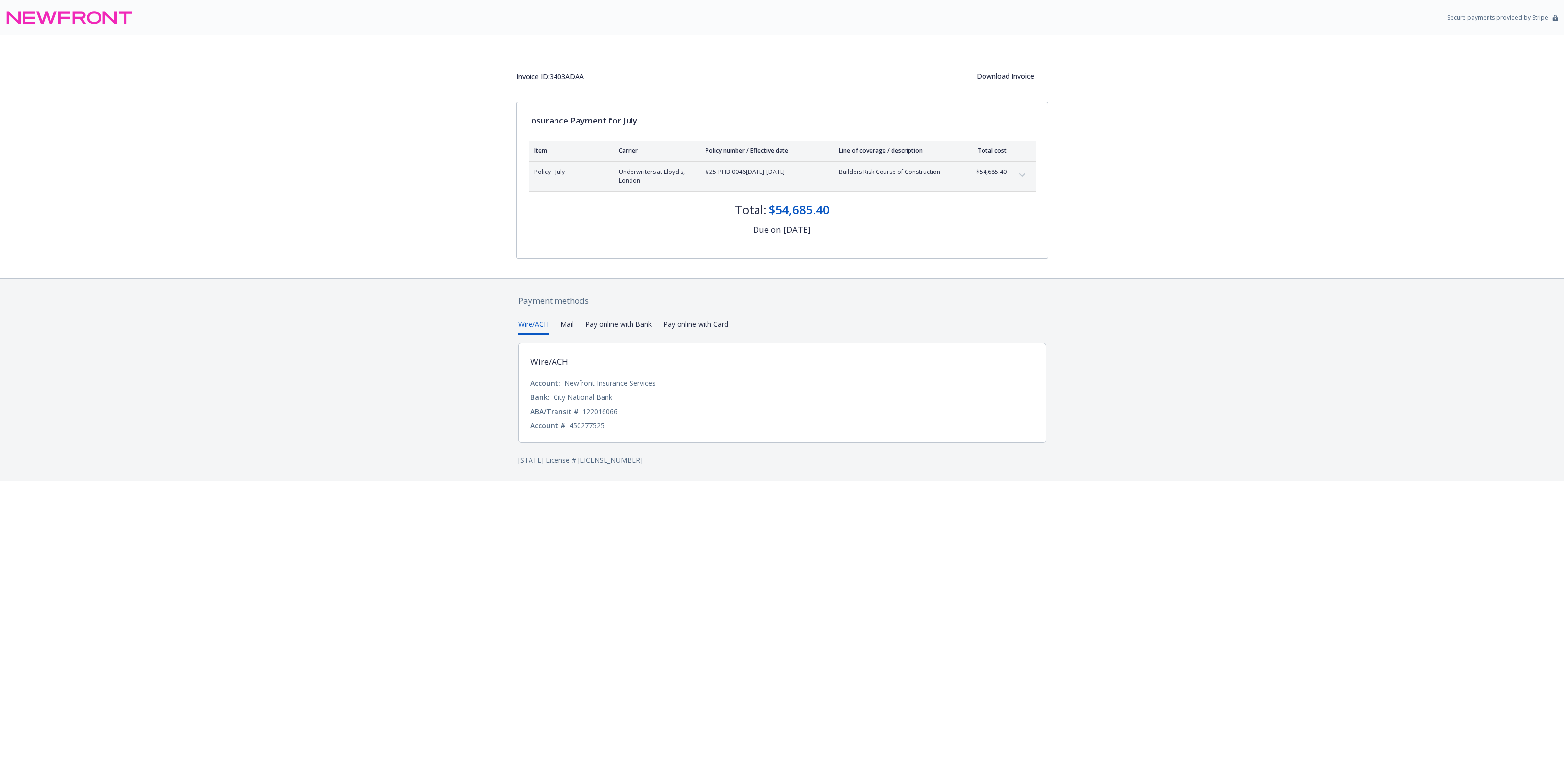 drag, startPoint x: 686, startPoint y: 242, endPoint x: 716, endPoint y: 245, distance: 30.15 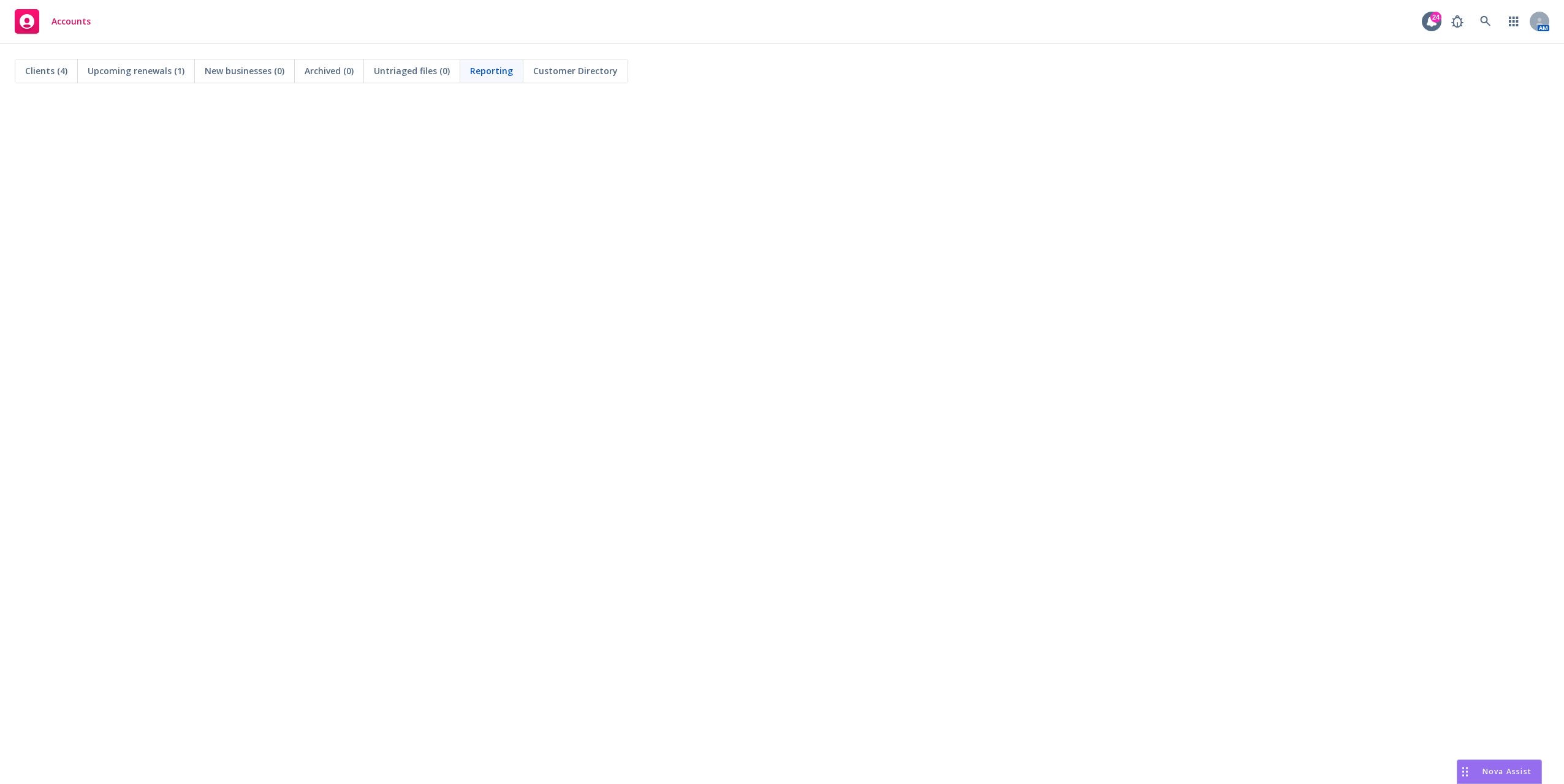 scroll, scrollTop: 0, scrollLeft: 0, axis: both 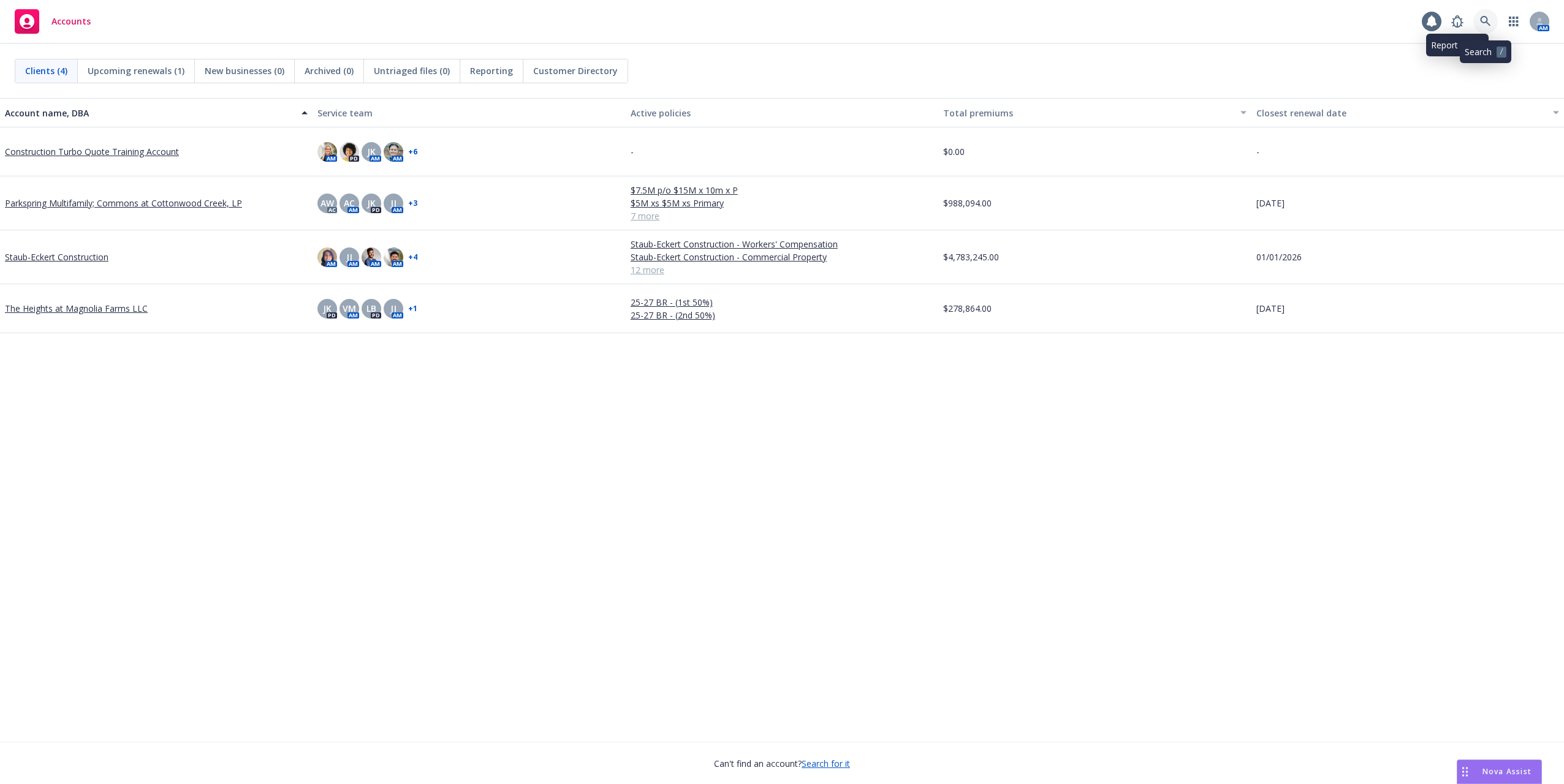 click at bounding box center [1486, 21] 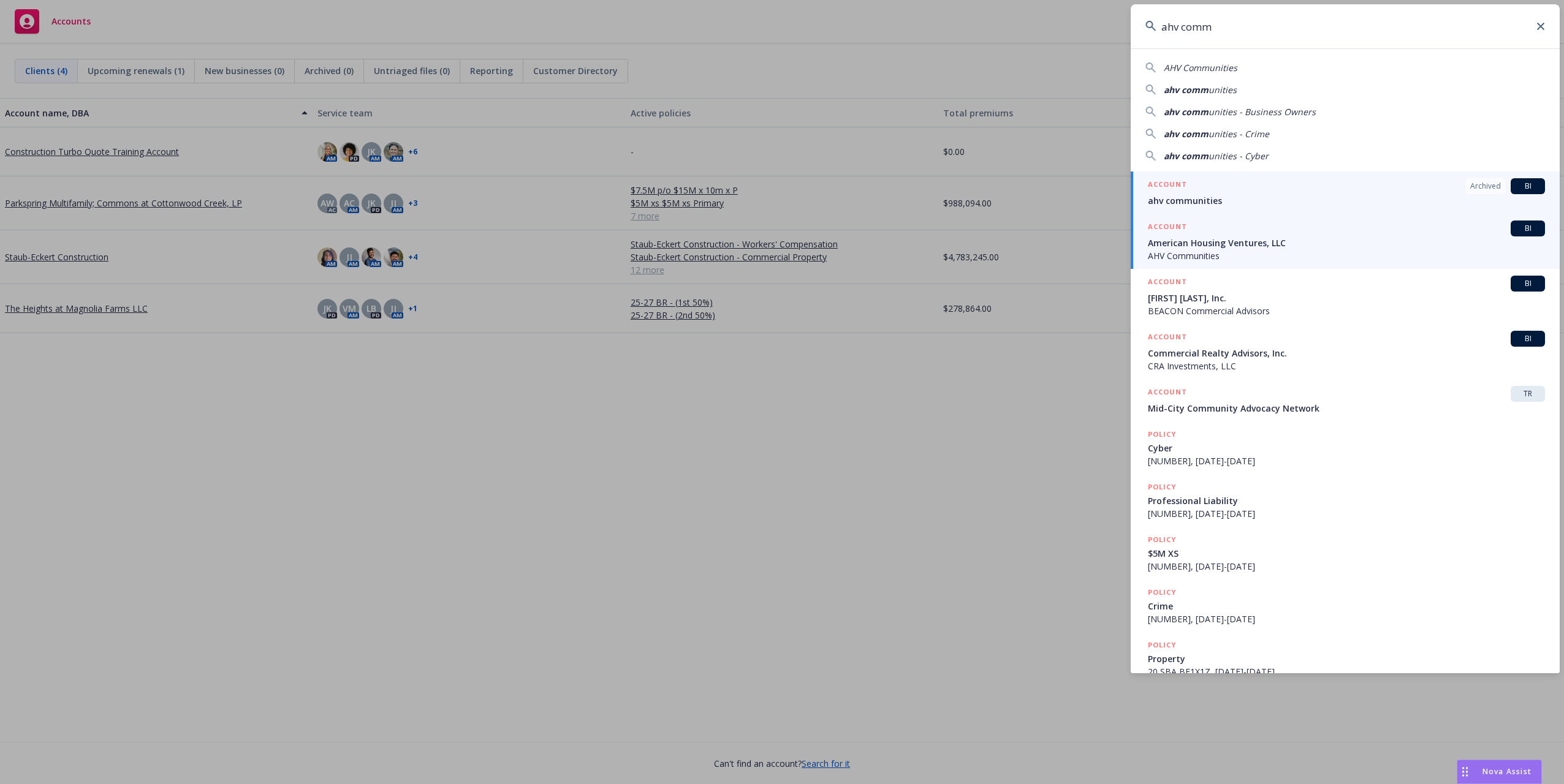 type on "ahv comm" 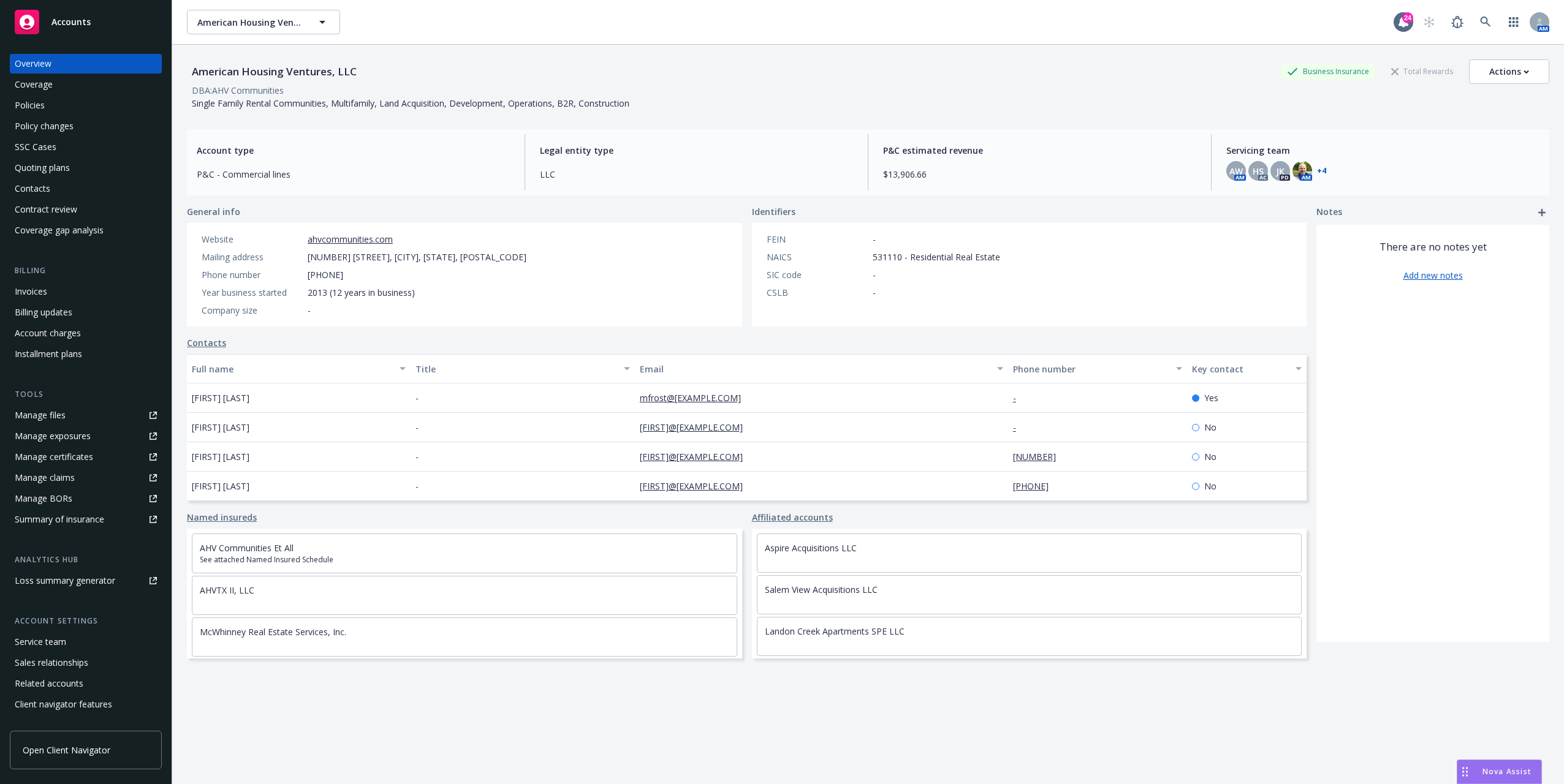 click on "Invoices" at bounding box center (31, 292) 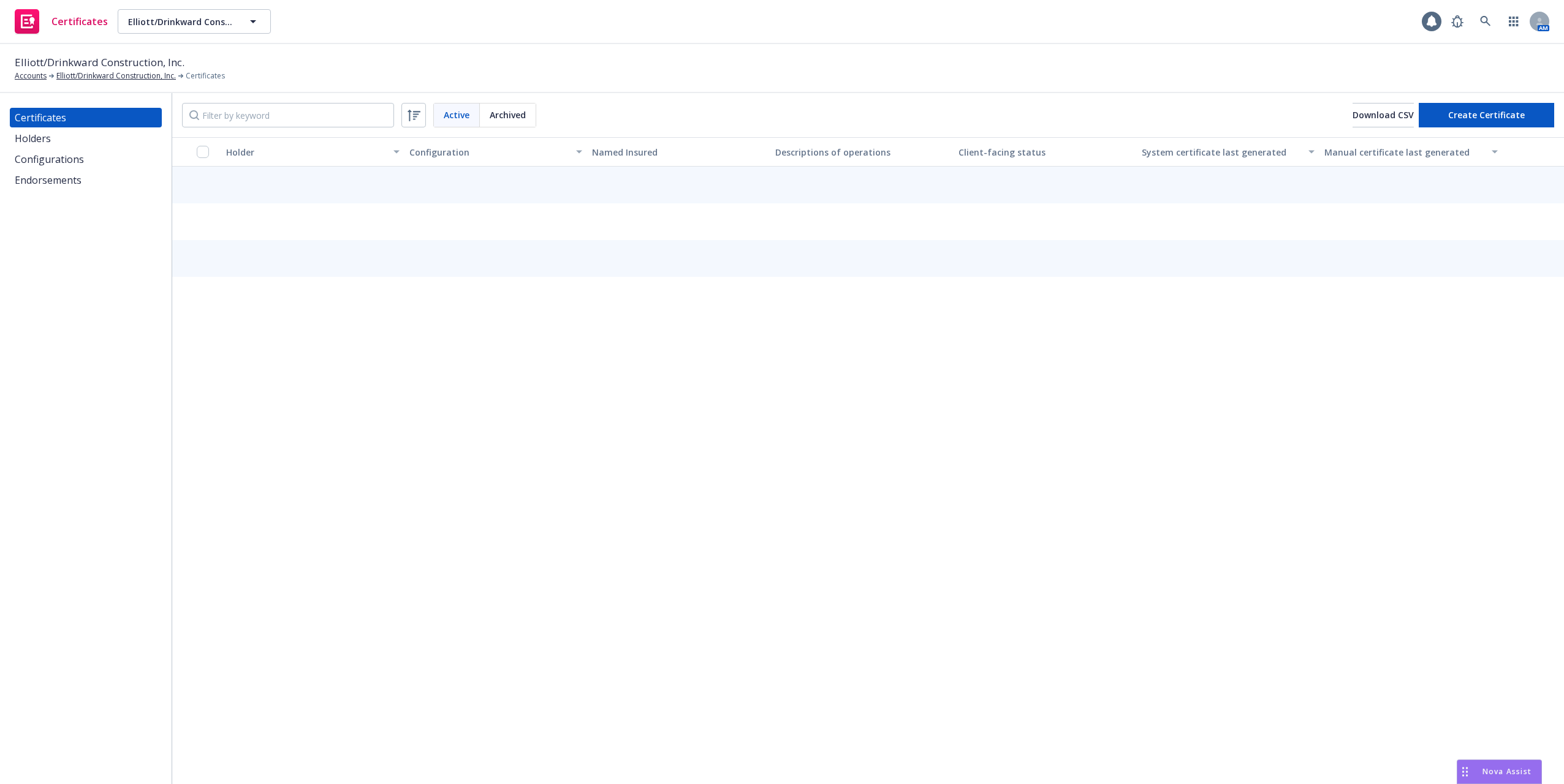 scroll, scrollTop: 0, scrollLeft: 0, axis: both 